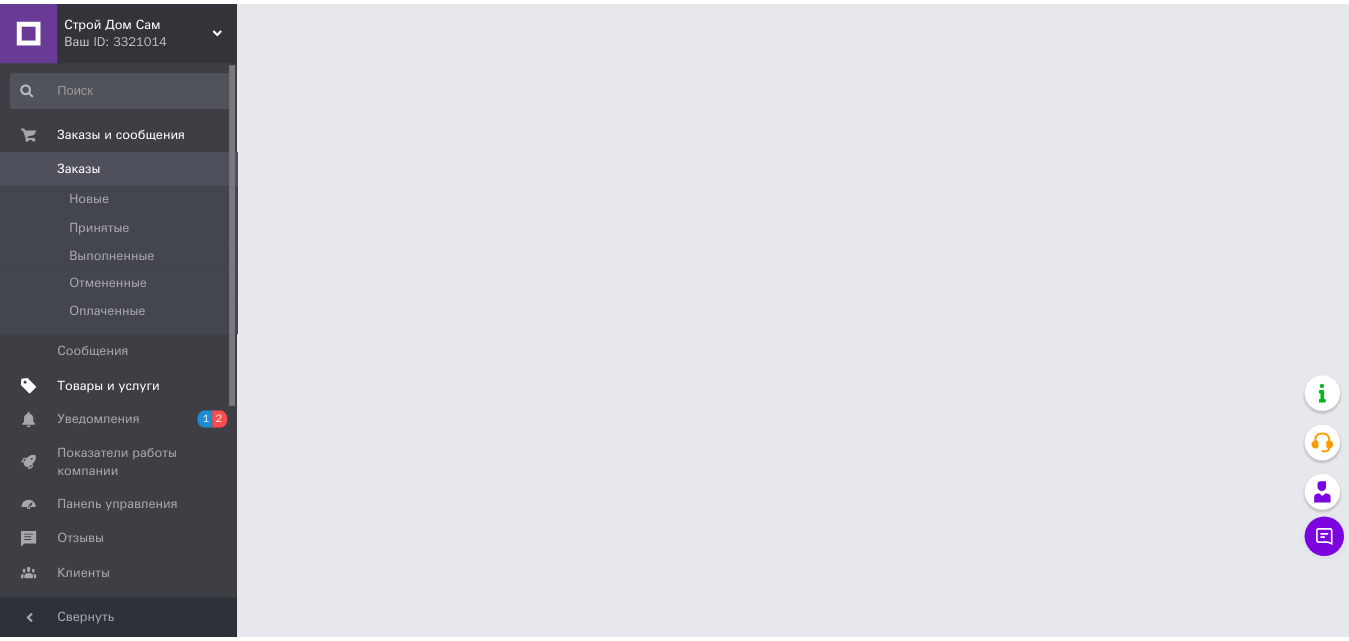 scroll, scrollTop: 0, scrollLeft: 0, axis: both 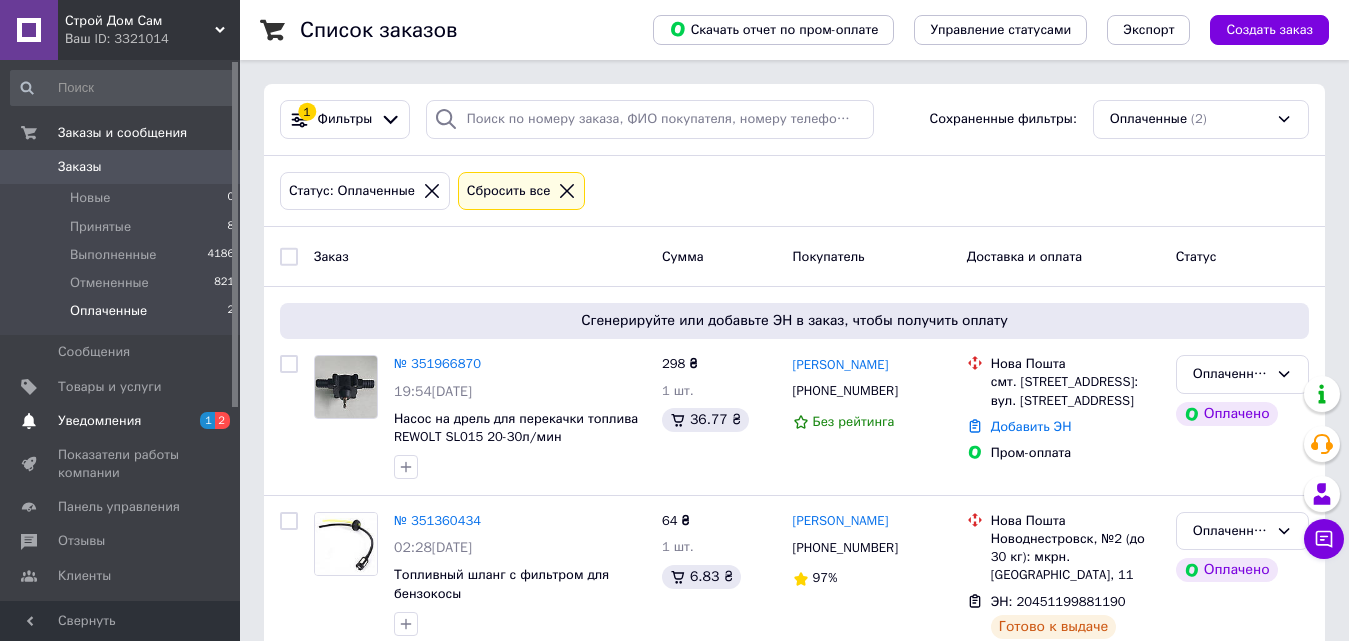 click on "Уведомления" at bounding box center [99, 421] 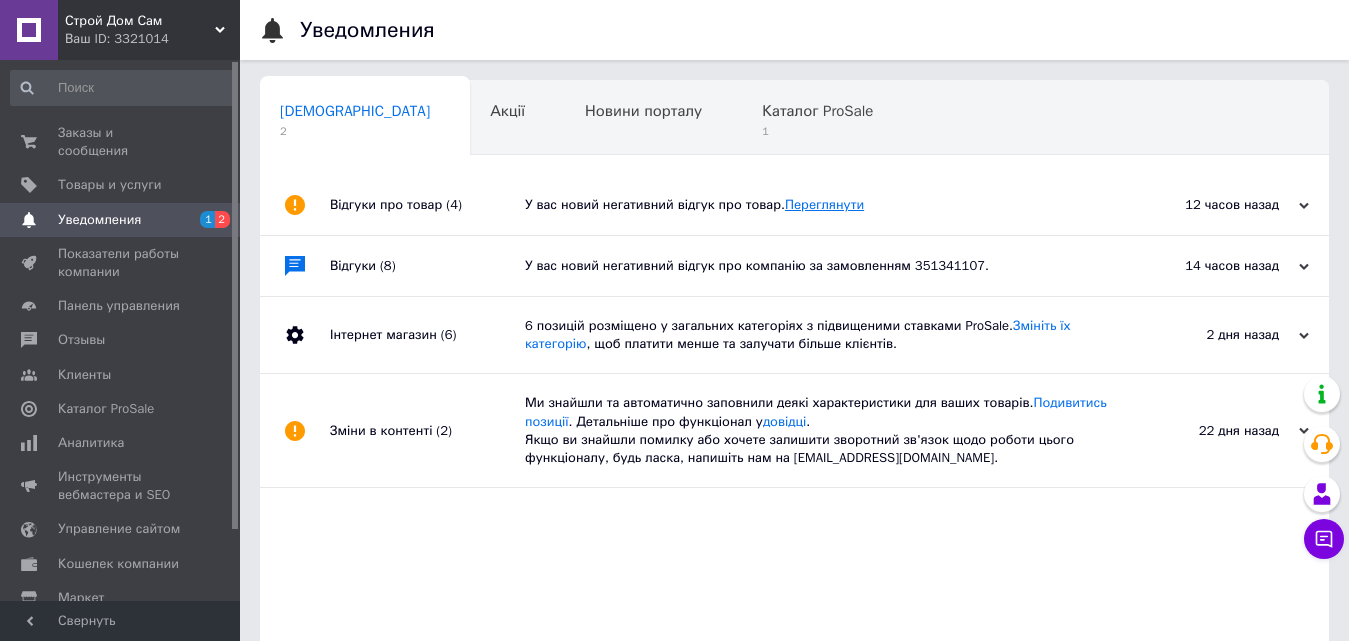 click on "Переглянути" at bounding box center (824, 204) 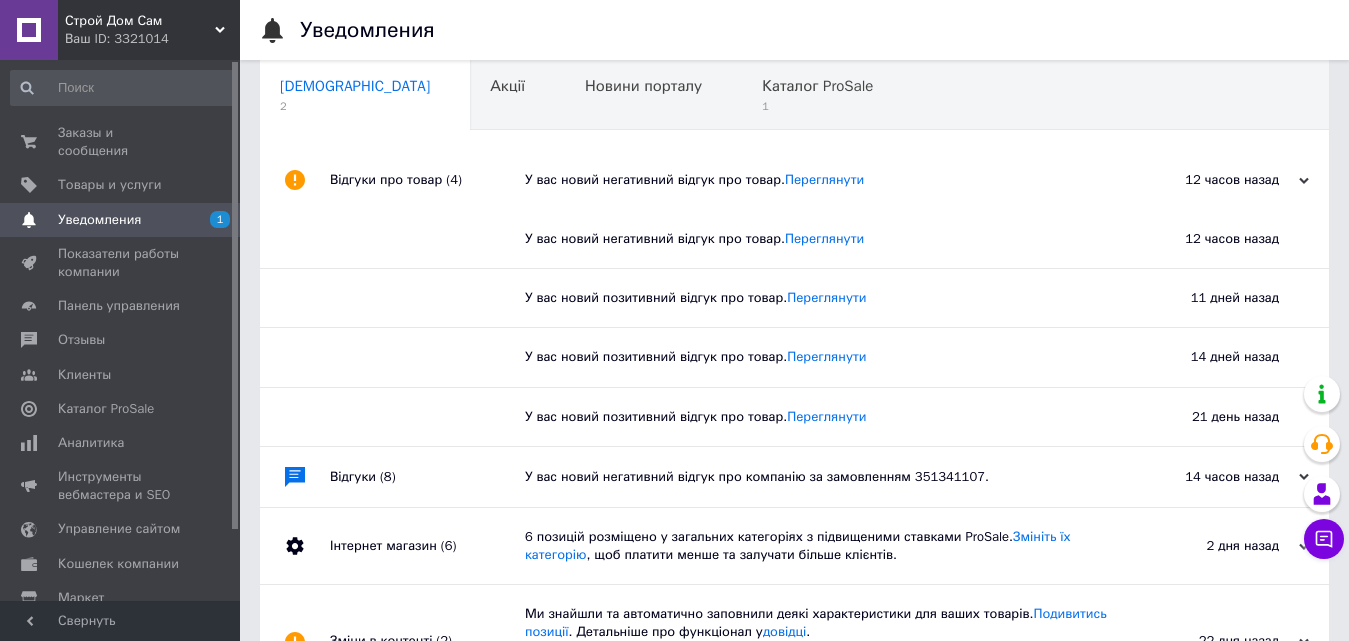 scroll, scrollTop: 0, scrollLeft: 0, axis: both 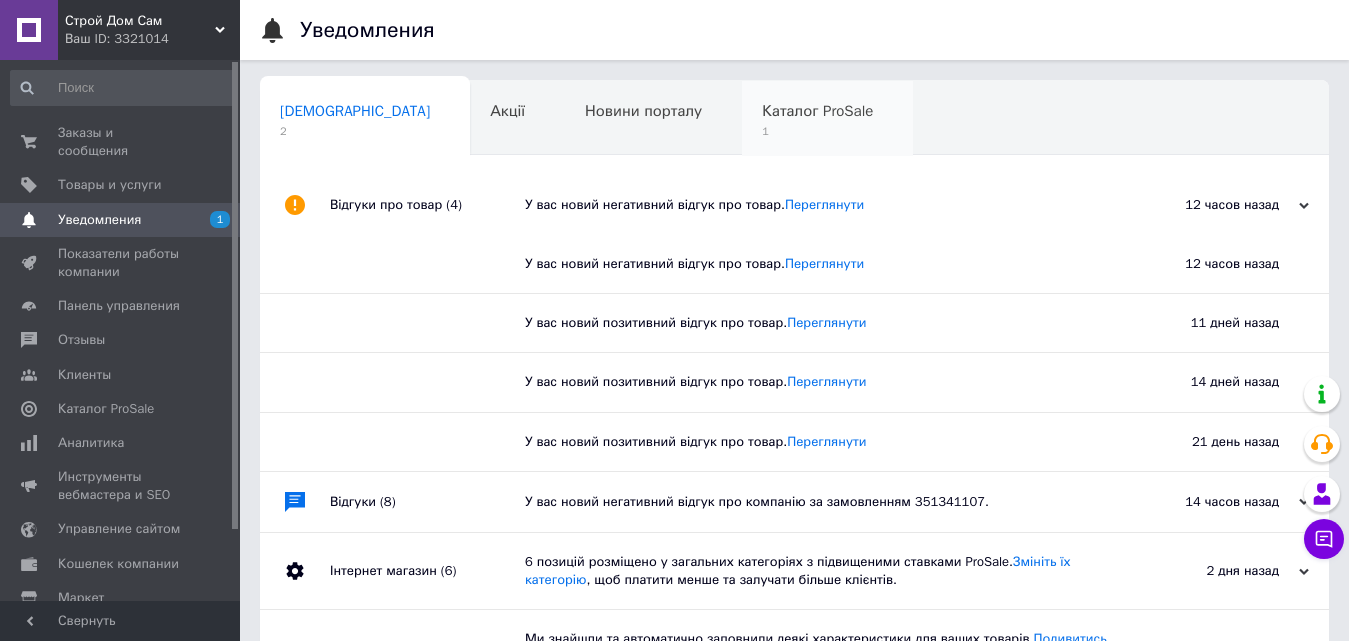 click on "1" at bounding box center (817, 131) 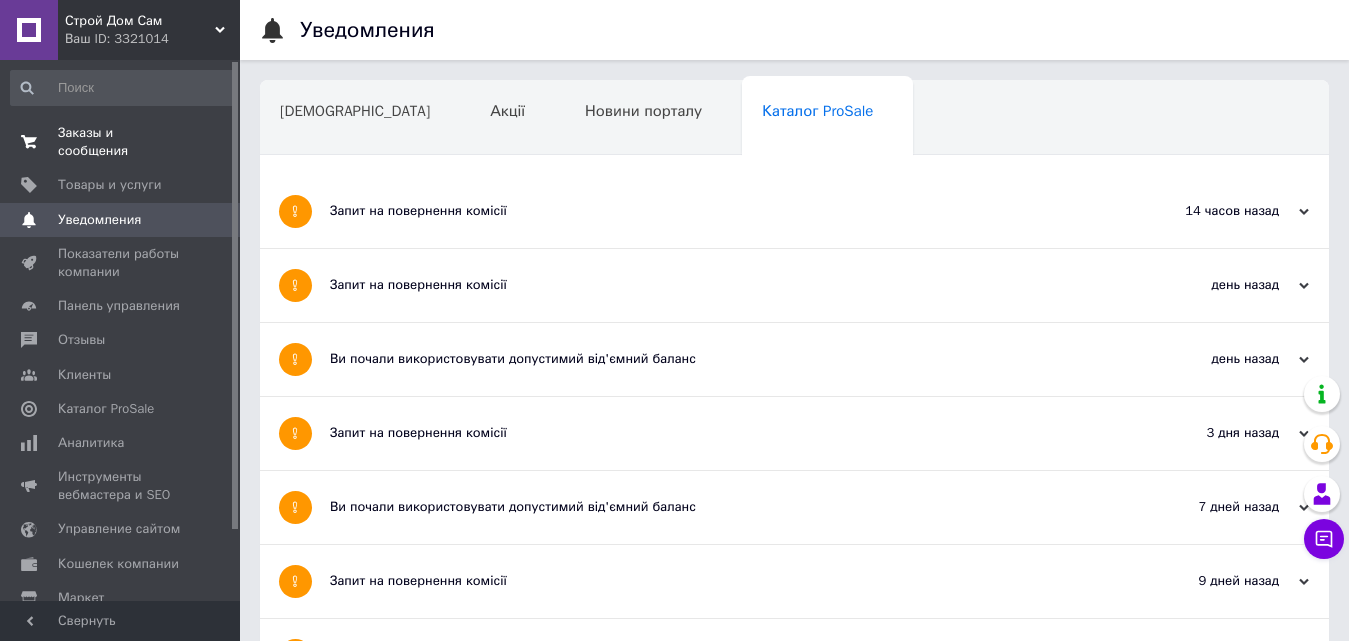 click on "Заказы и сообщения" at bounding box center [121, 142] 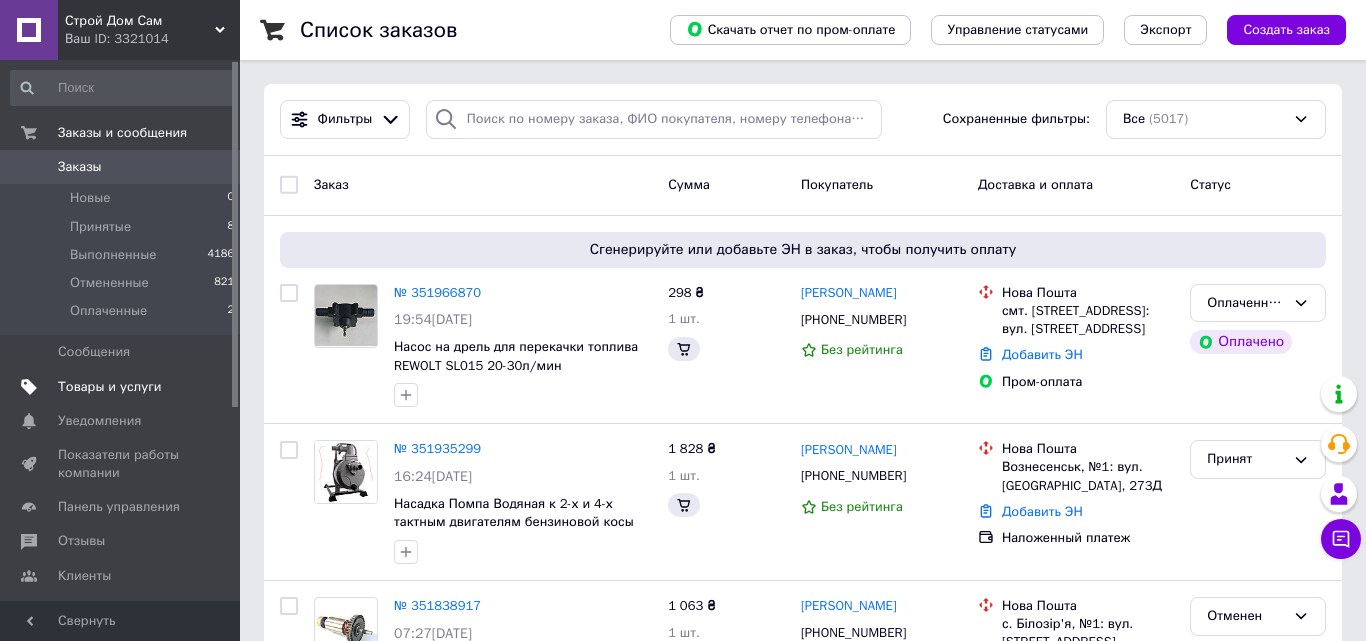 click on "Товары и услуги" at bounding box center (110, 387) 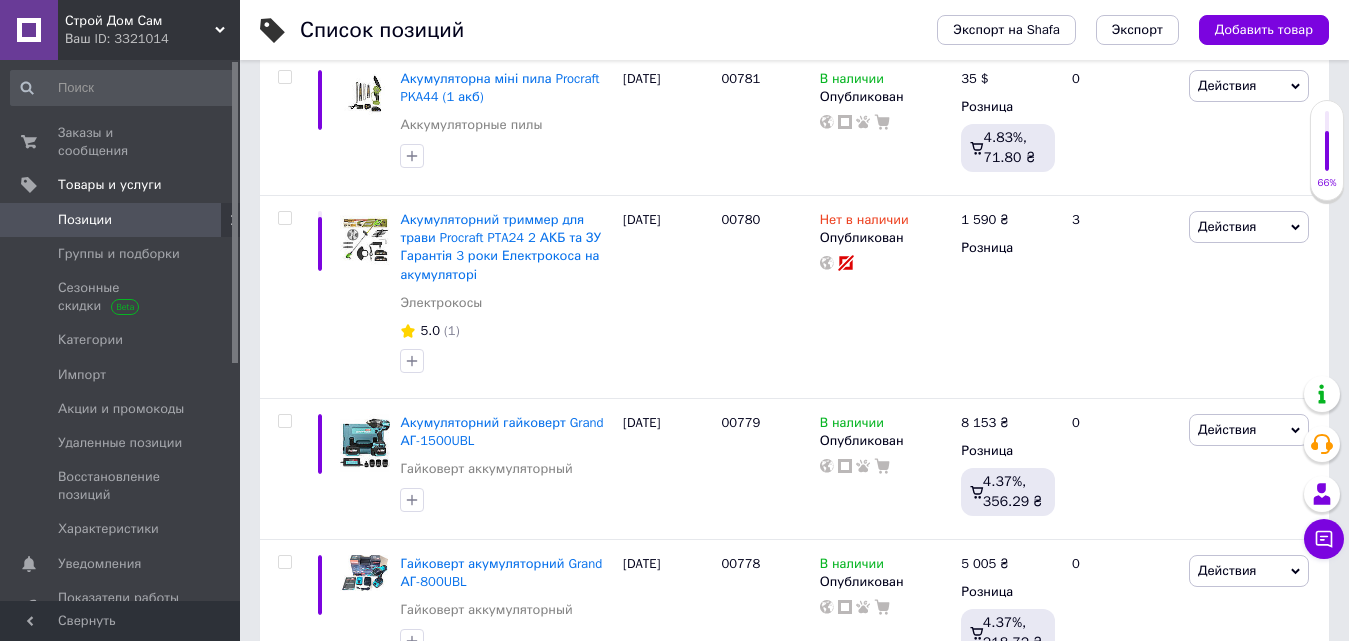 scroll, scrollTop: 400, scrollLeft: 0, axis: vertical 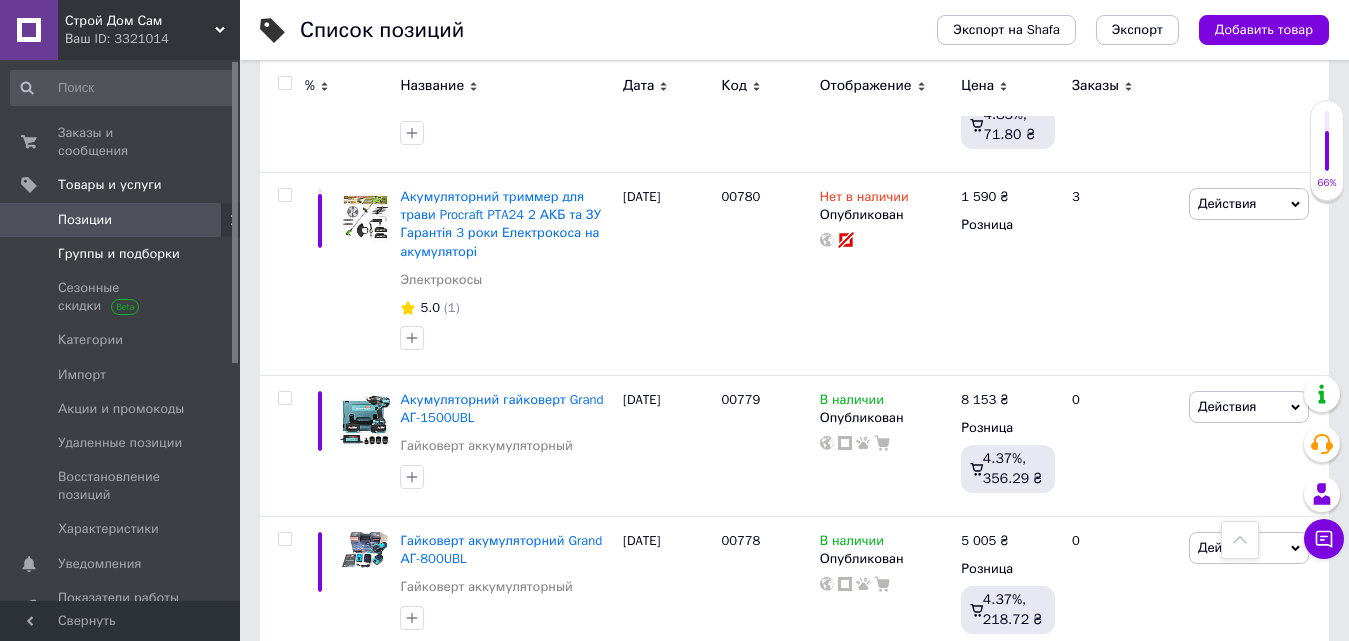 click on "Группы и подборки" at bounding box center (119, 254) 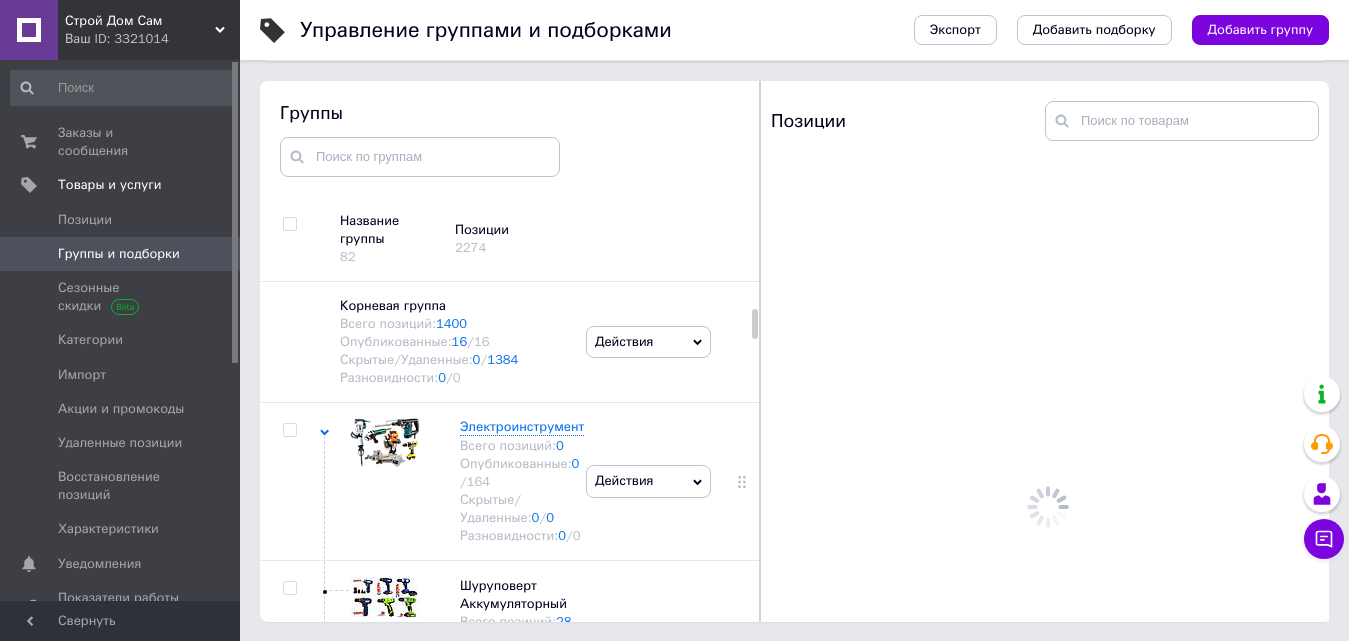 scroll, scrollTop: 113, scrollLeft: 0, axis: vertical 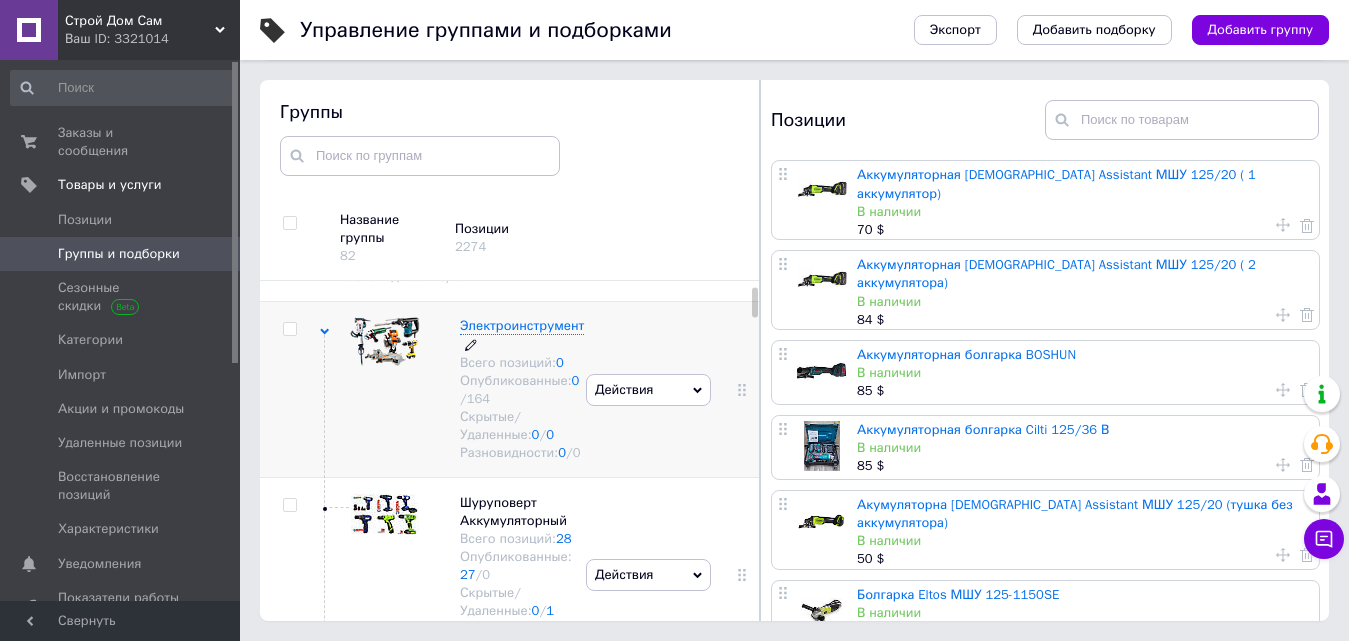 click on "Электроинструмент" at bounding box center (522, 325) 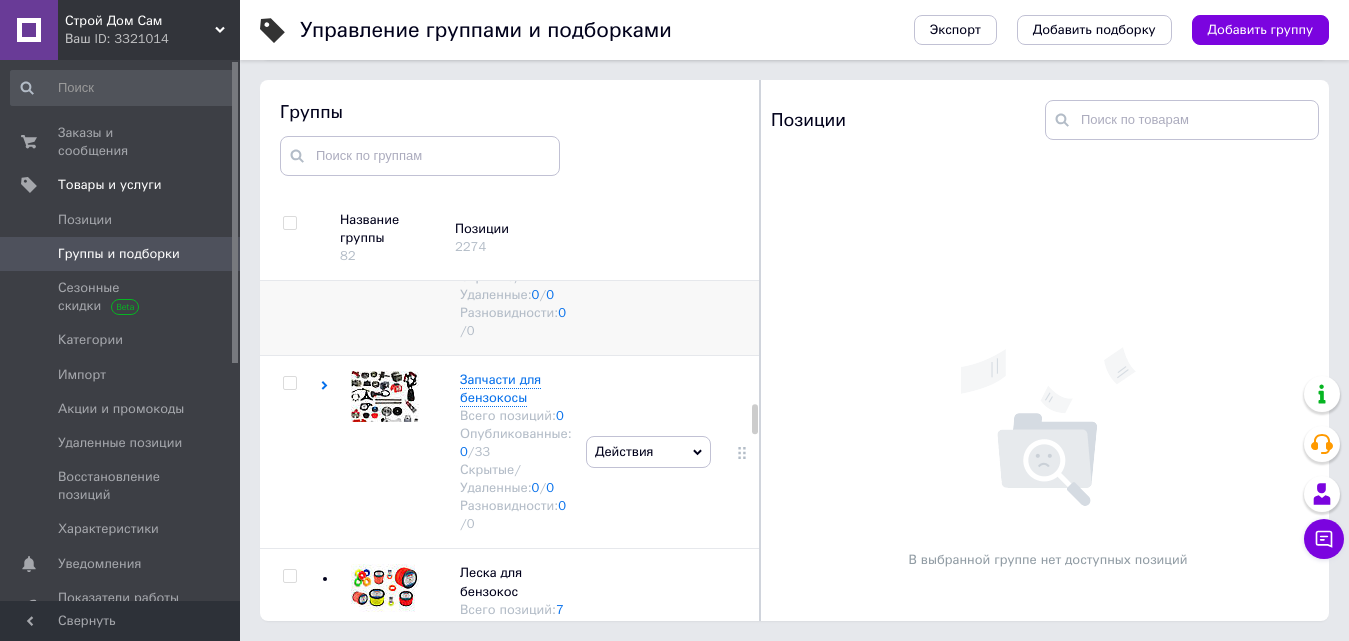 scroll, scrollTop: 1382, scrollLeft: 0, axis: vertical 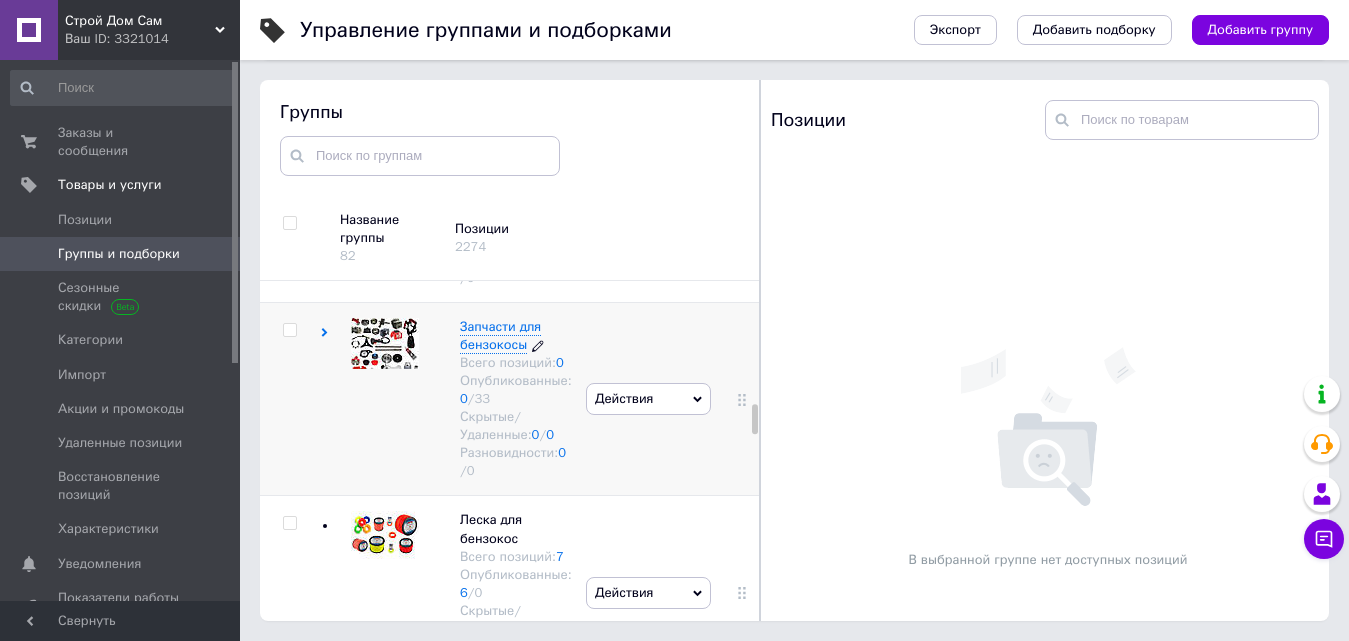 click on "Запчасти для бензокосы" at bounding box center [500, 335] 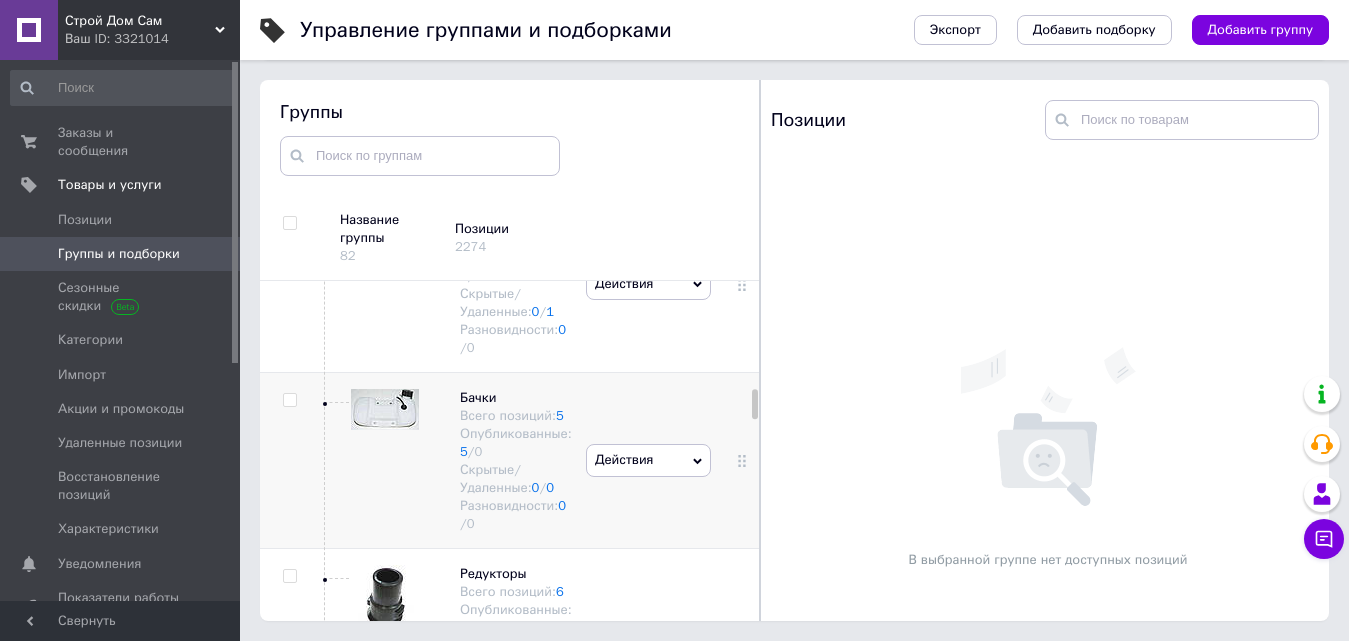 scroll, scrollTop: 1882, scrollLeft: 0, axis: vertical 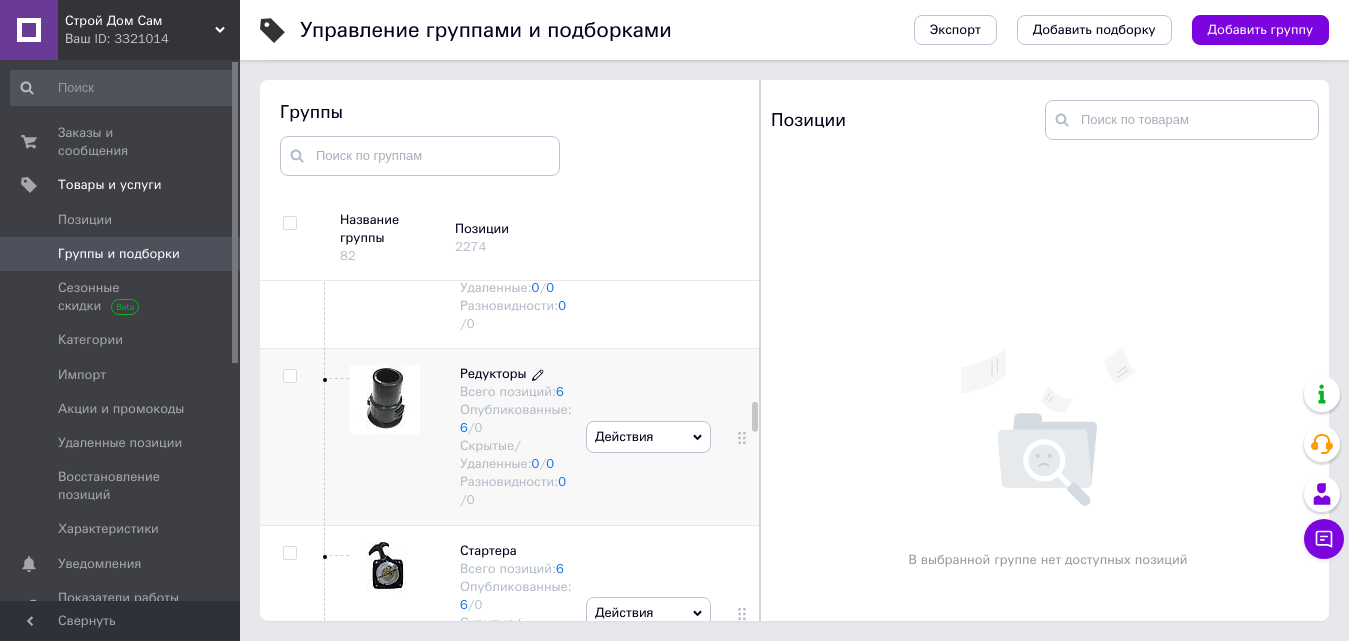 click on "Редукторы" at bounding box center (493, 373) 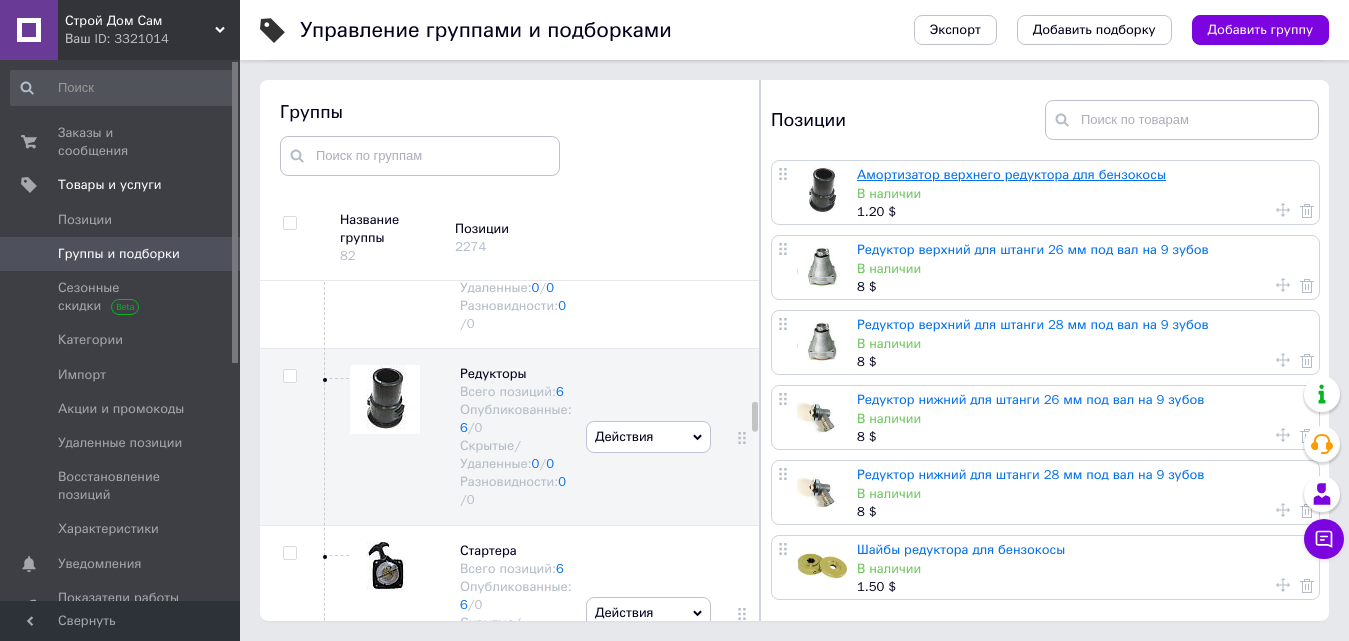 click on "Амортизатор верхнего редуктора для бензокосы" at bounding box center [1011, 174] 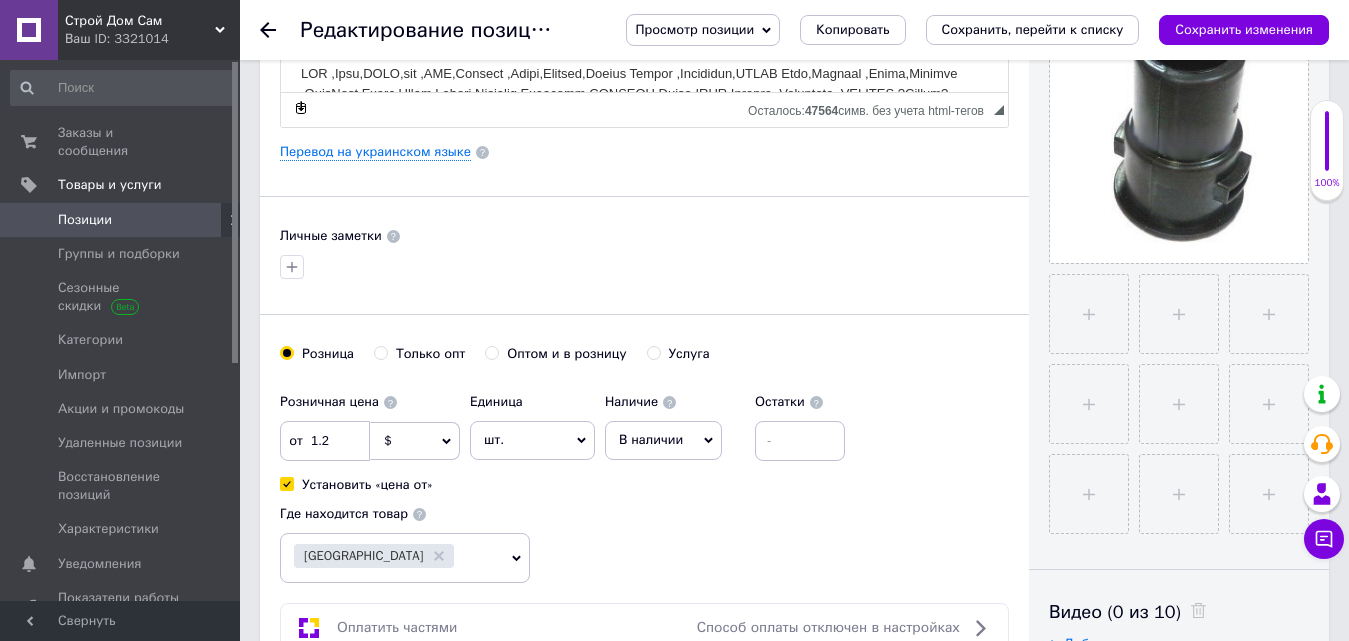 scroll, scrollTop: 500, scrollLeft: 0, axis: vertical 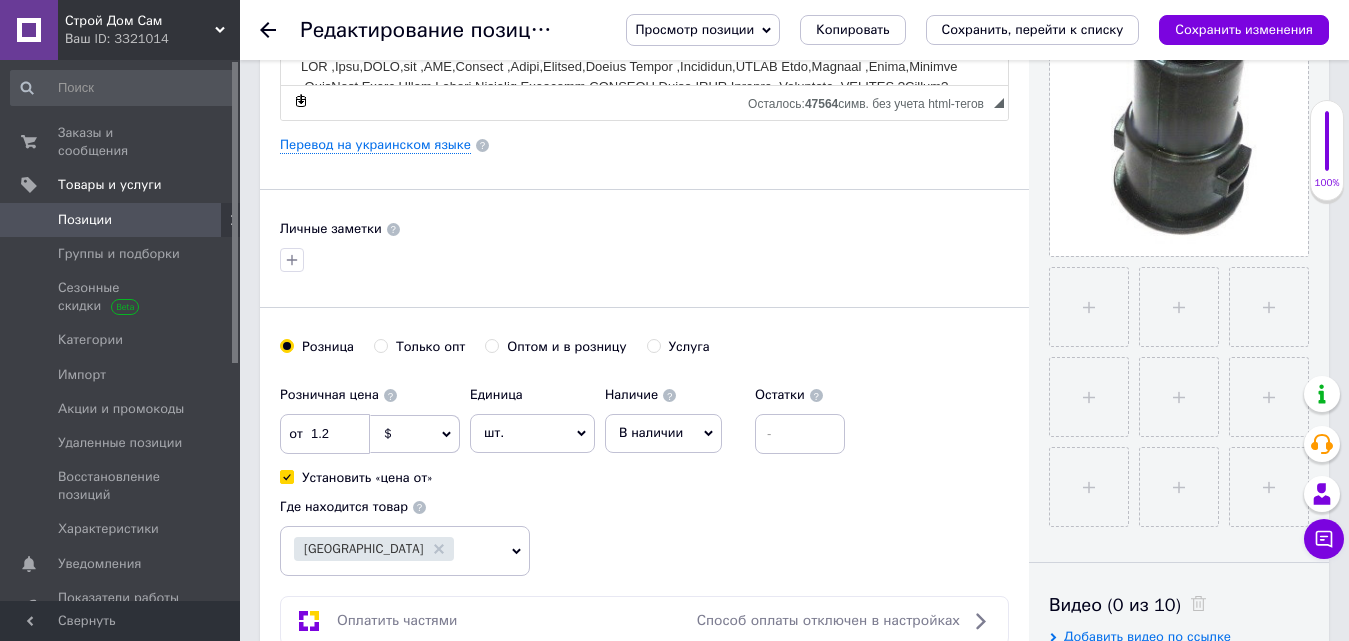 click on "В наличии" at bounding box center (651, 432) 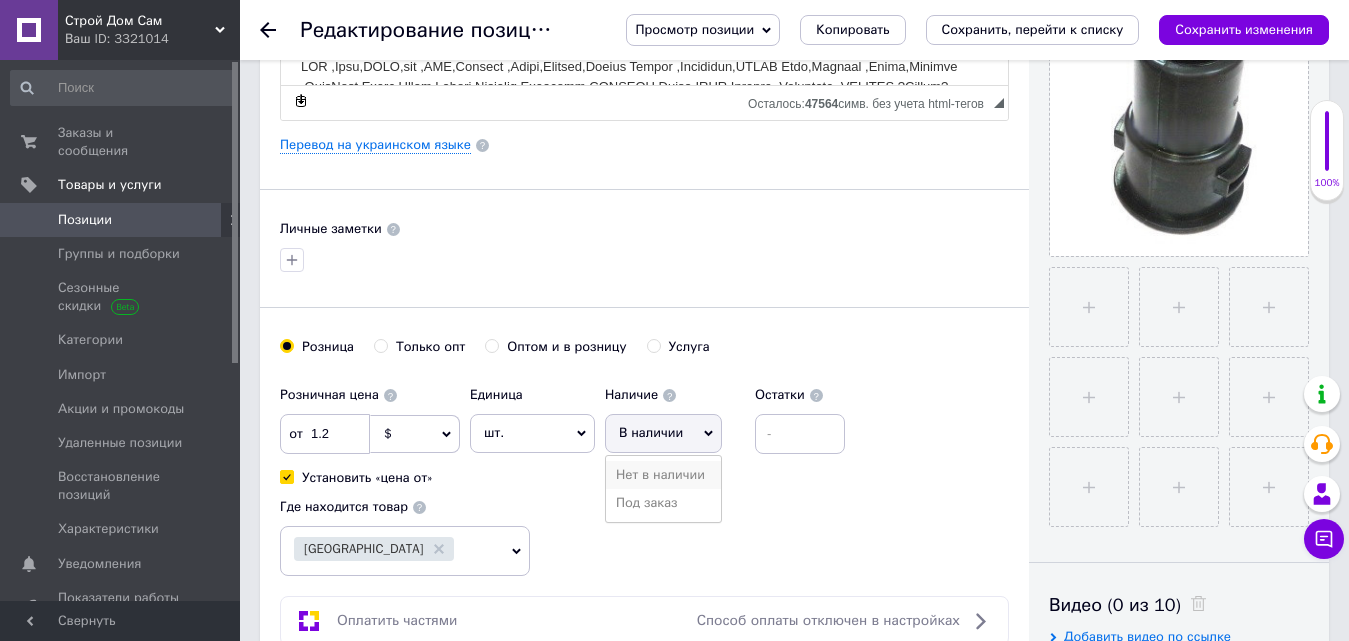 click on "Нет в наличии" at bounding box center (663, 475) 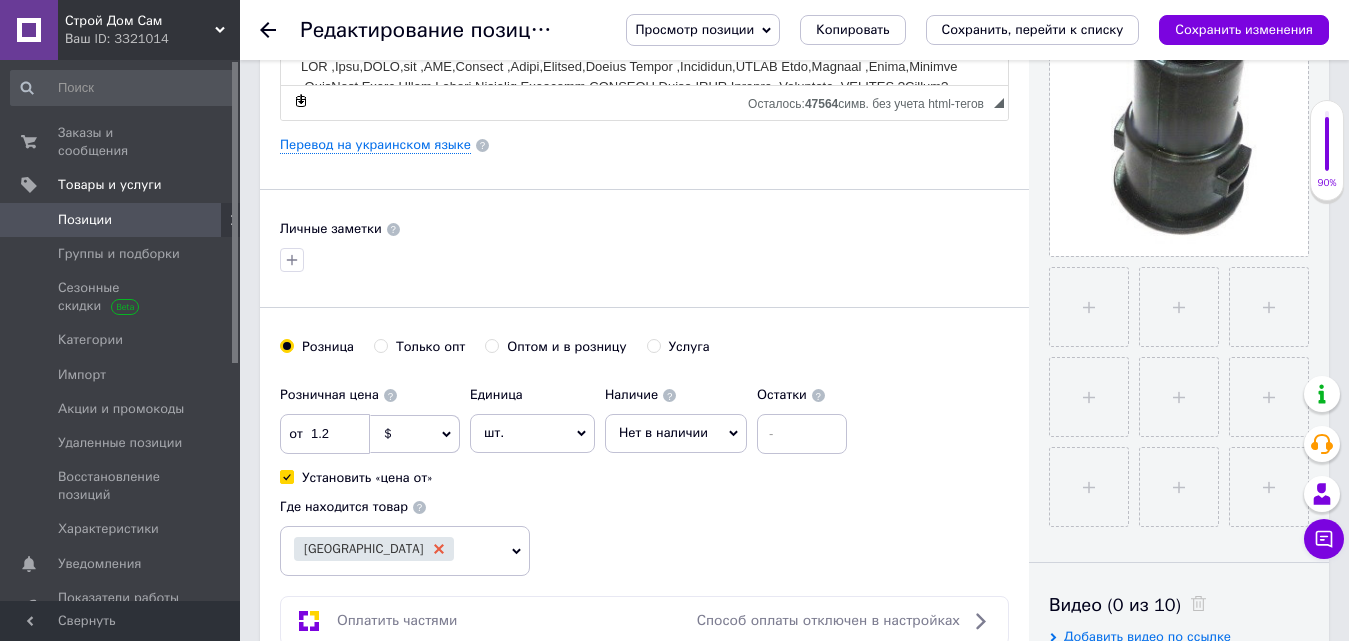 click 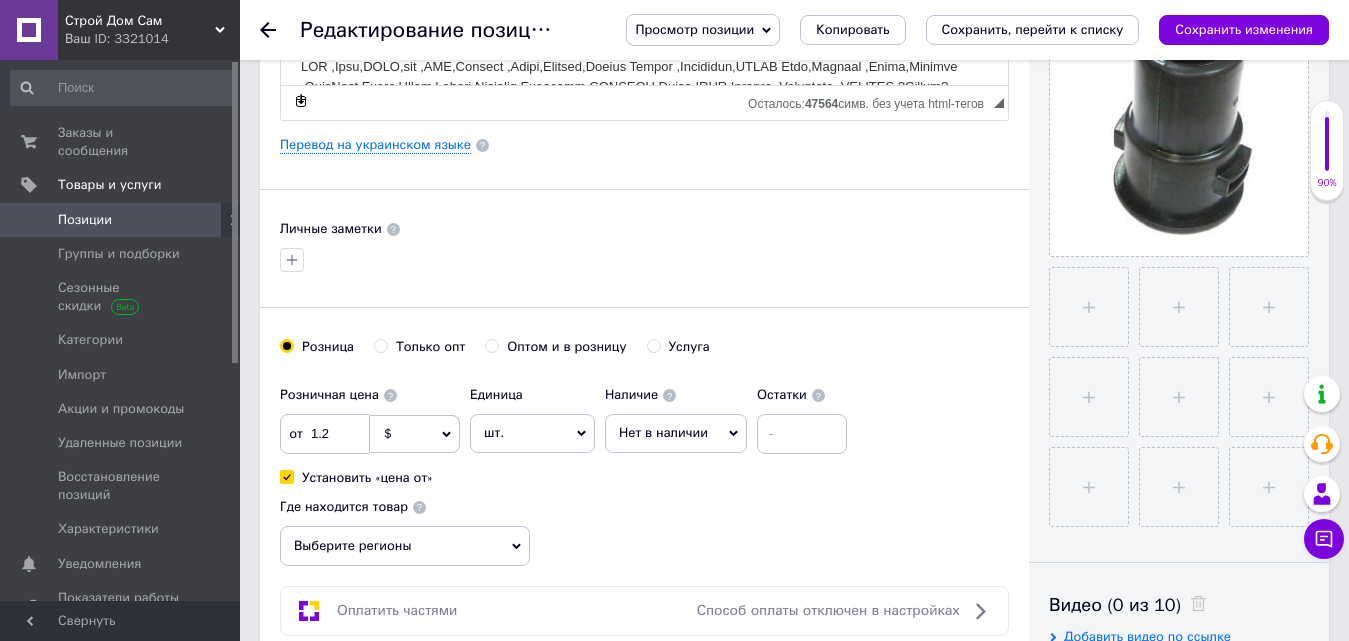 click on "Установить «цена от»" at bounding box center (286, 476) 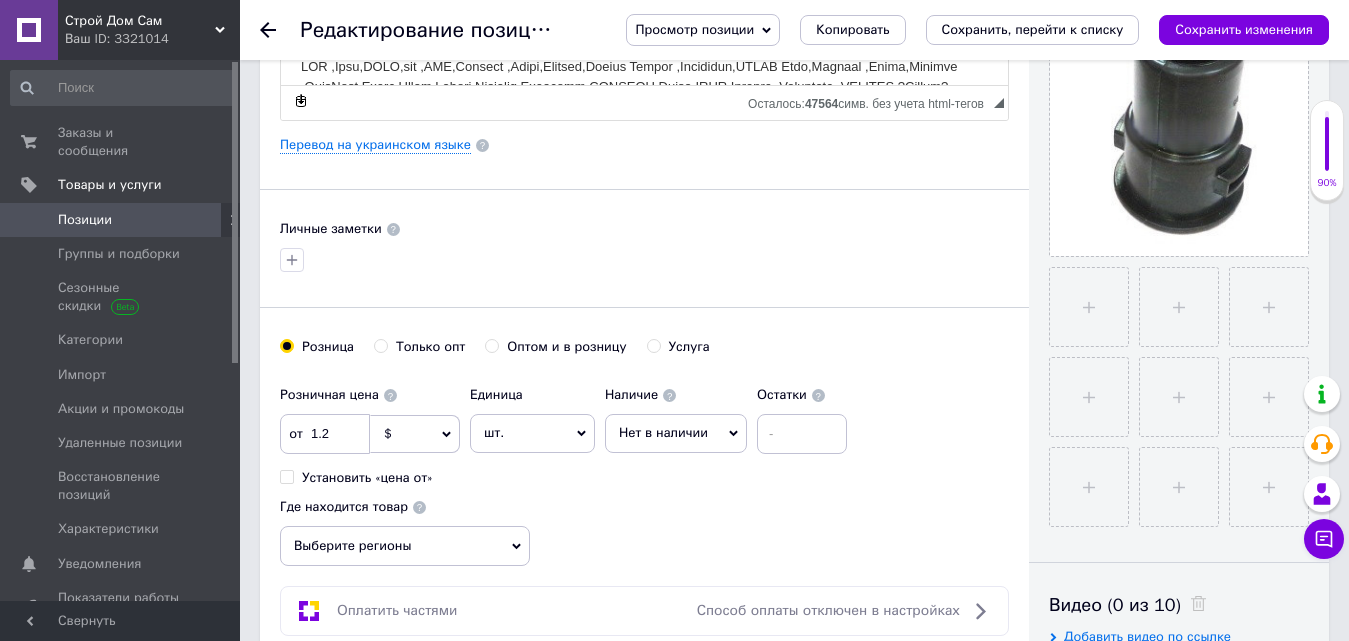 checkbox on "false" 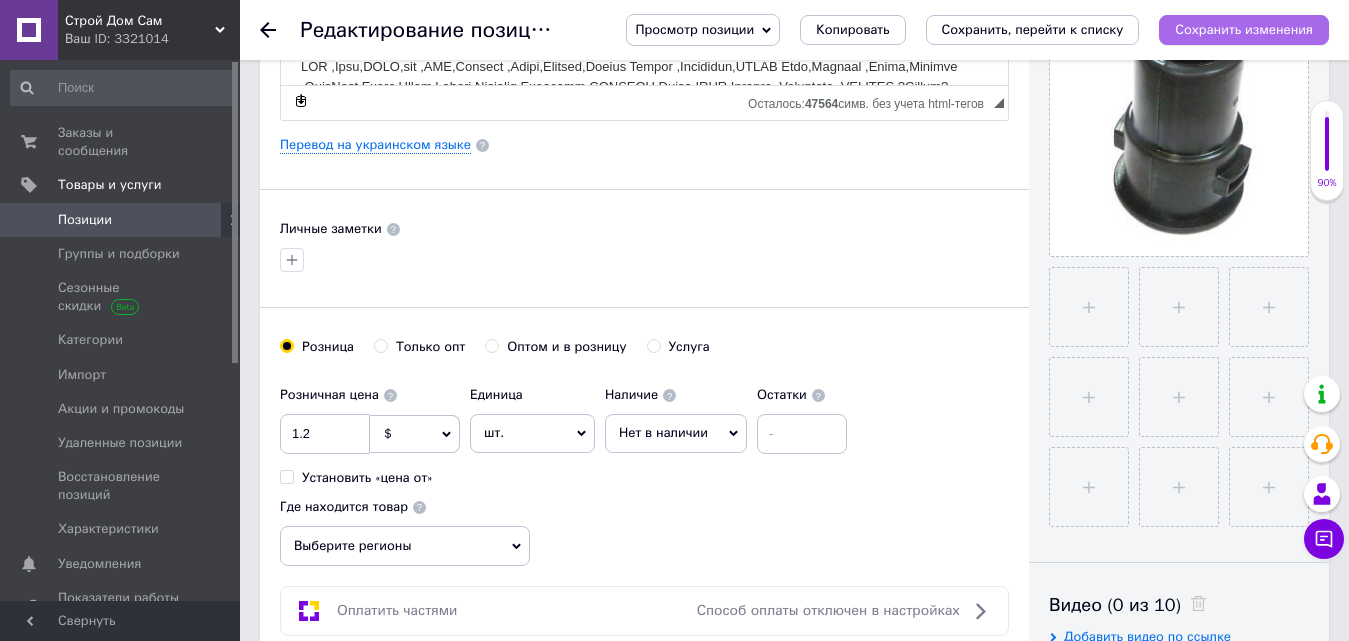 click on "Сохранить изменения" at bounding box center (1244, 29) 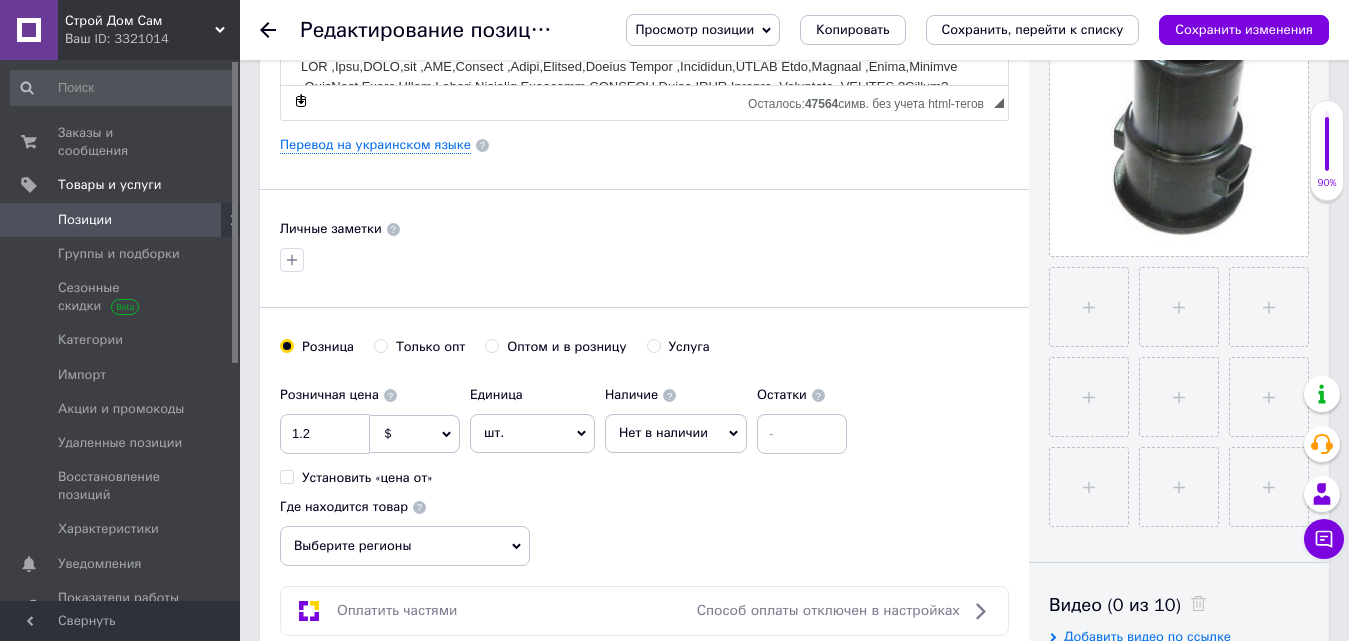 click on "Позиции" at bounding box center (121, 220) 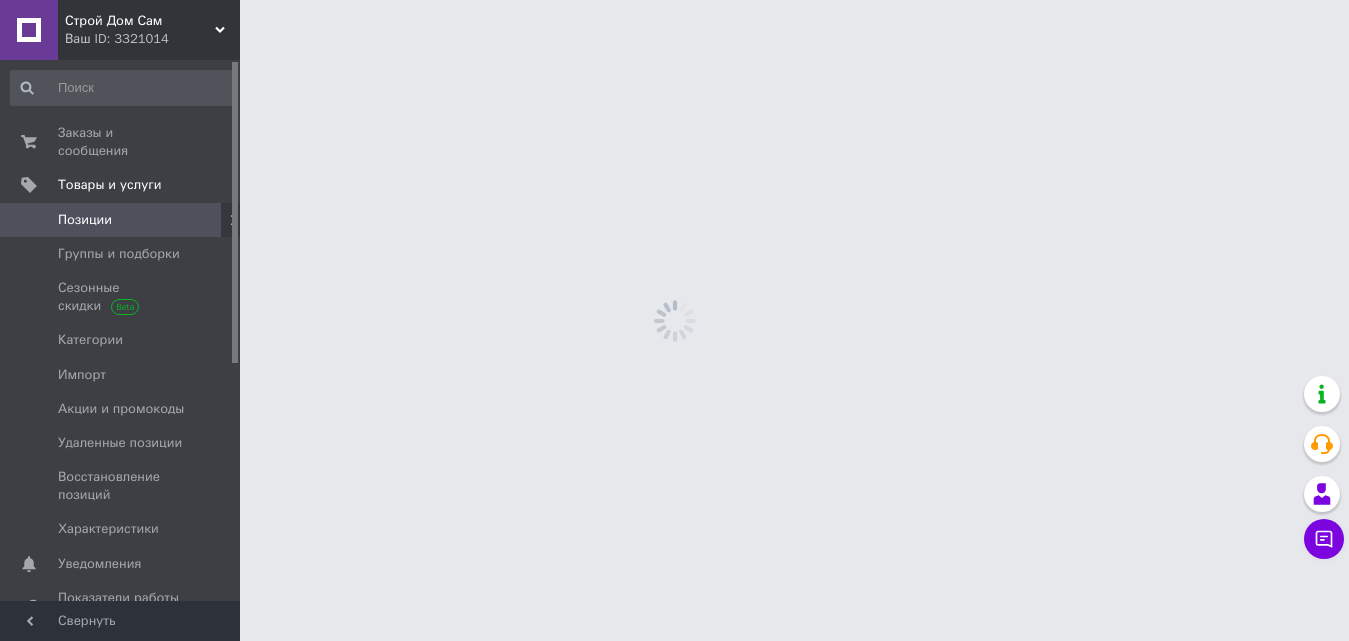 scroll, scrollTop: 0, scrollLeft: 0, axis: both 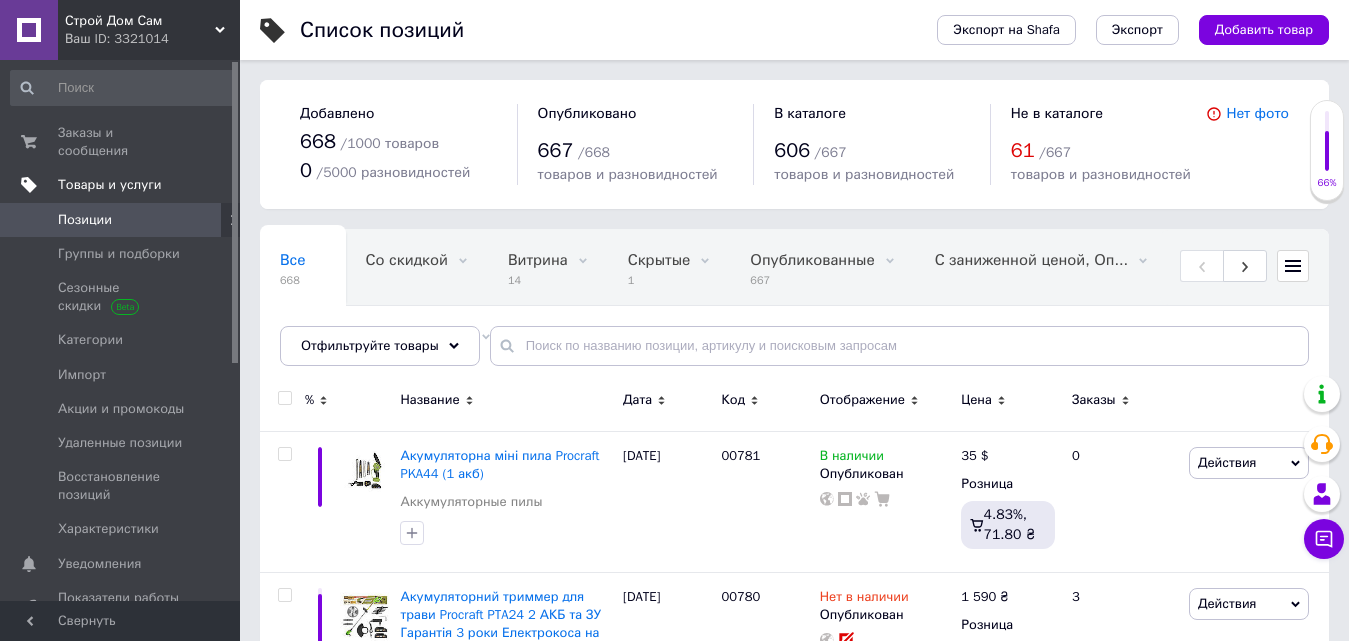 click on "Товары и услуги" at bounding box center (110, 185) 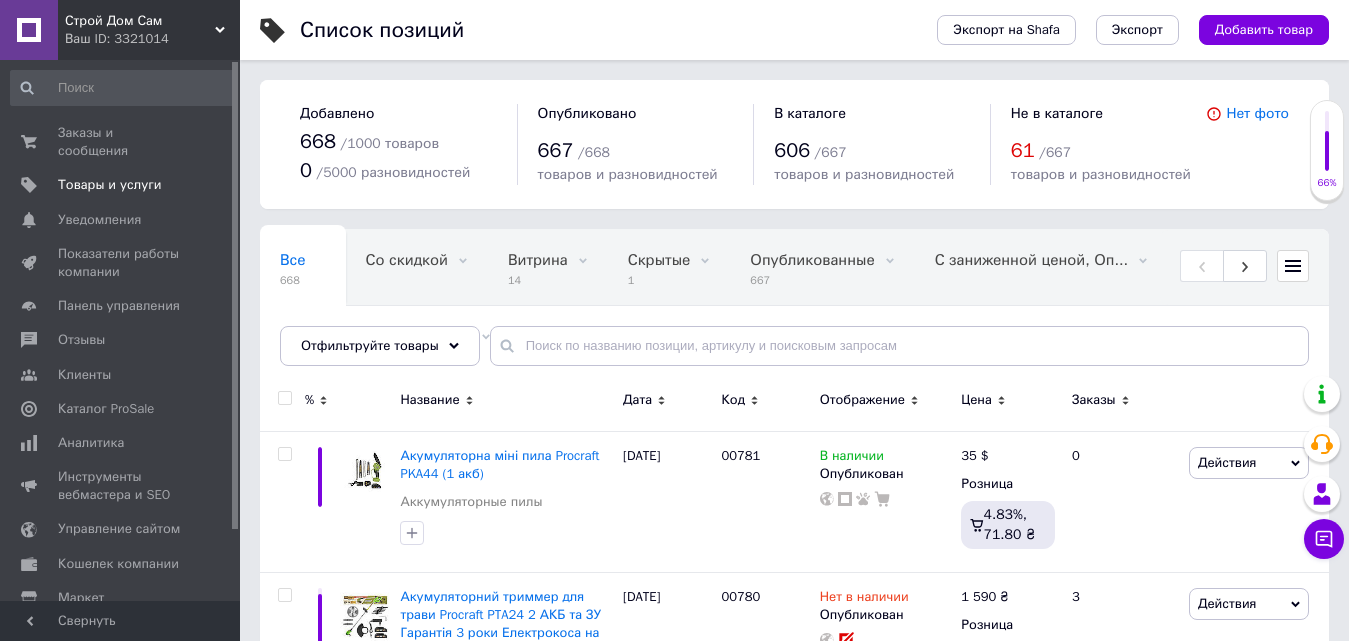 scroll, scrollTop: 74, scrollLeft: 0, axis: vertical 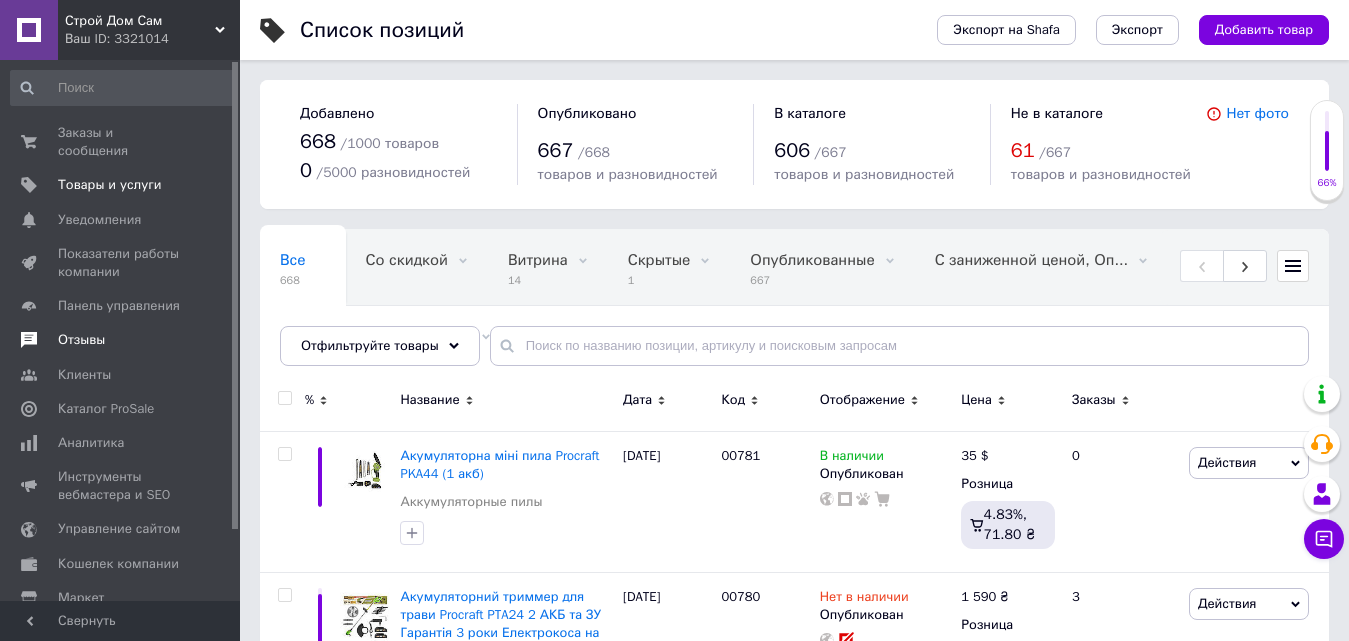 click on "Отзывы" at bounding box center (81, 340) 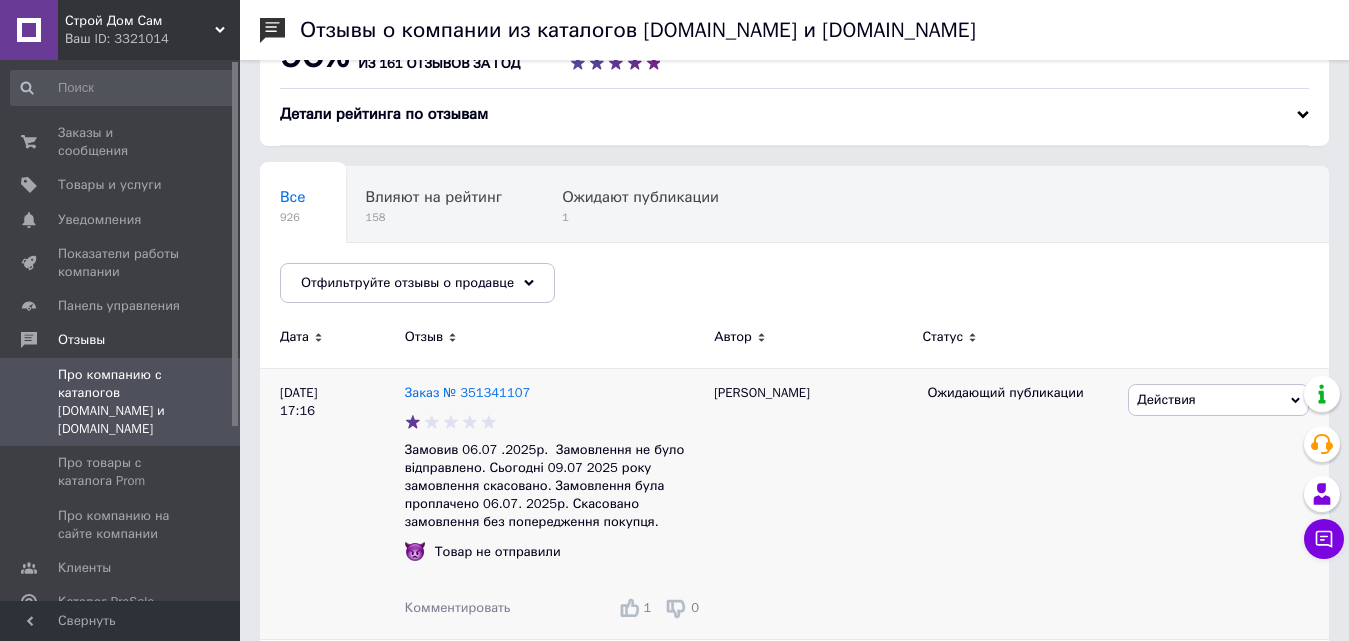 scroll, scrollTop: 100, scrollLeft: 0, axis: vertical 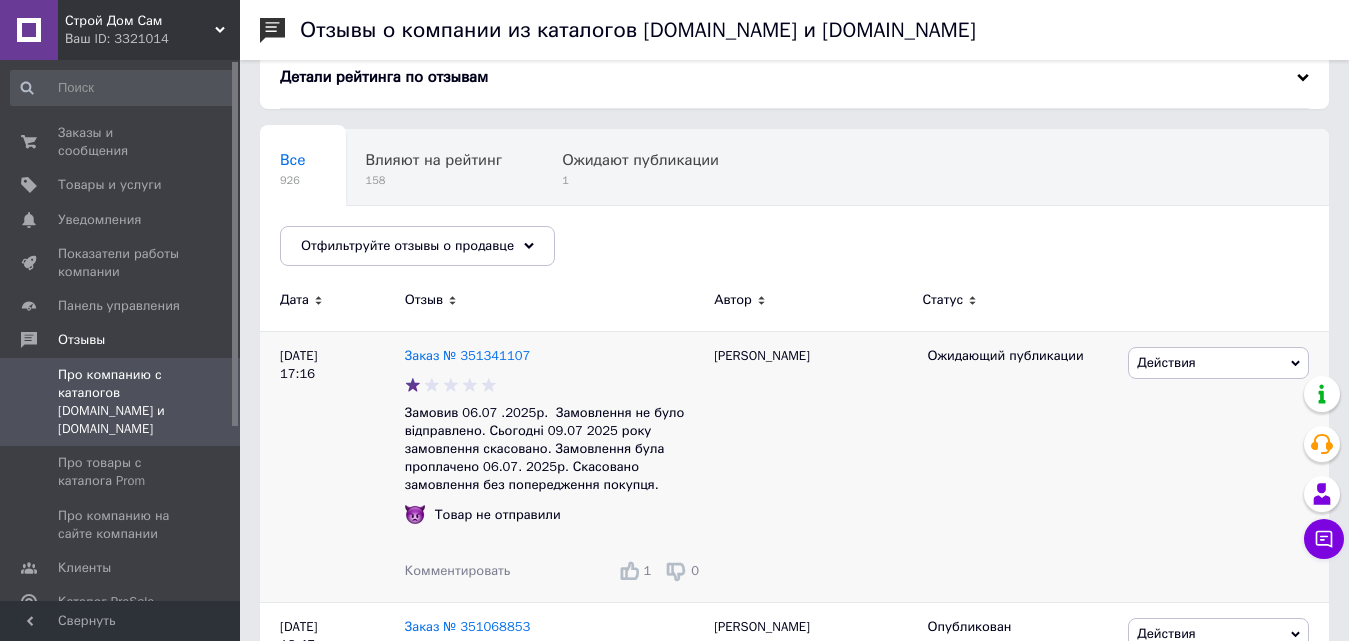 click on "Действия" at bounding box center [1218, 363] 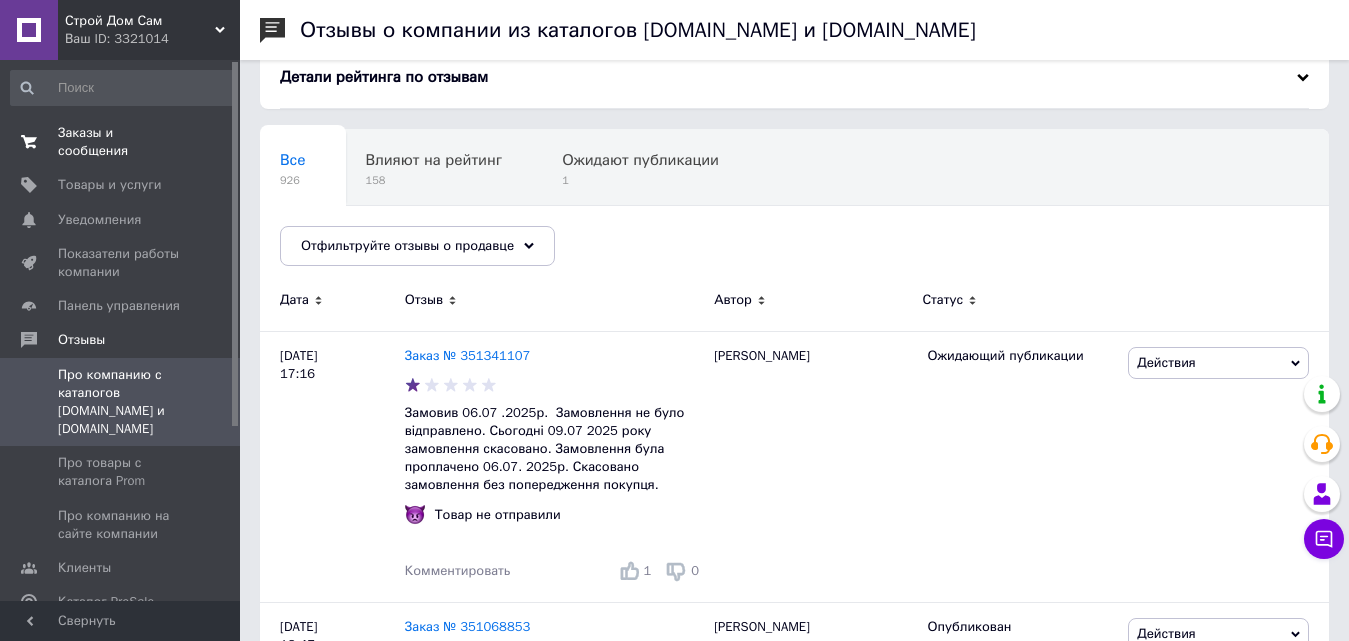 click on "Заказы и сообщения" at bounding box center (121, 142) 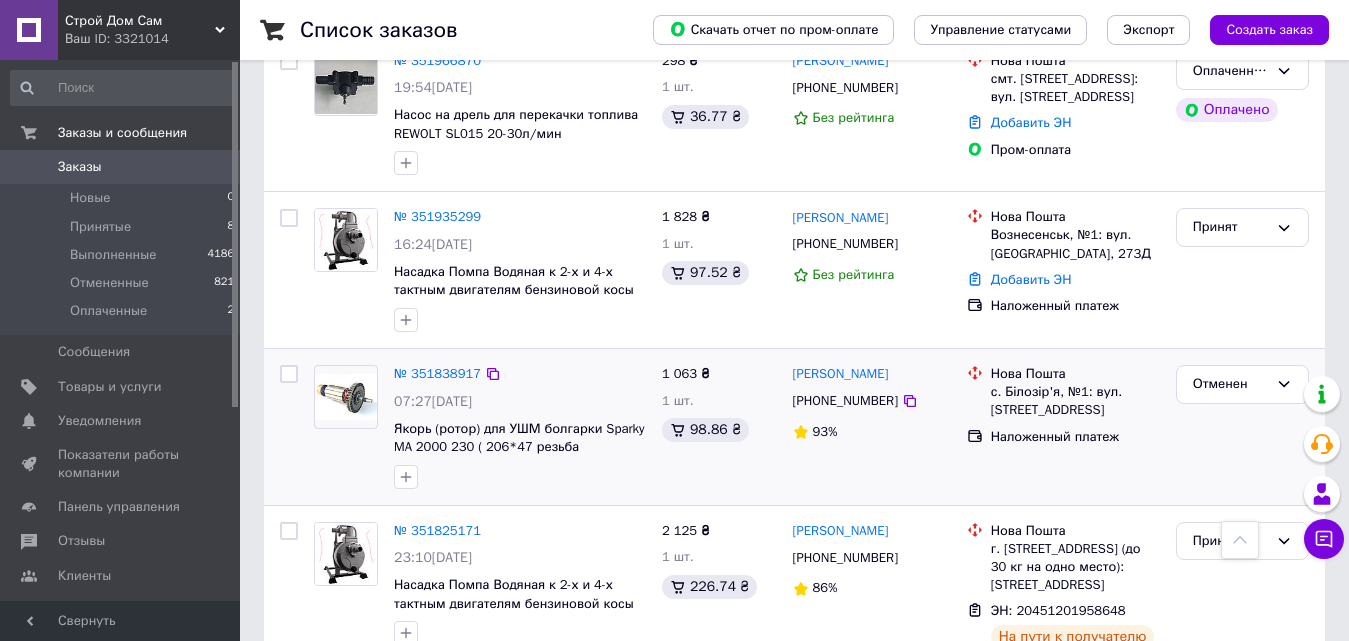 scroll, scrollTop: 200, scrollLeft: 0, axis: vertical 